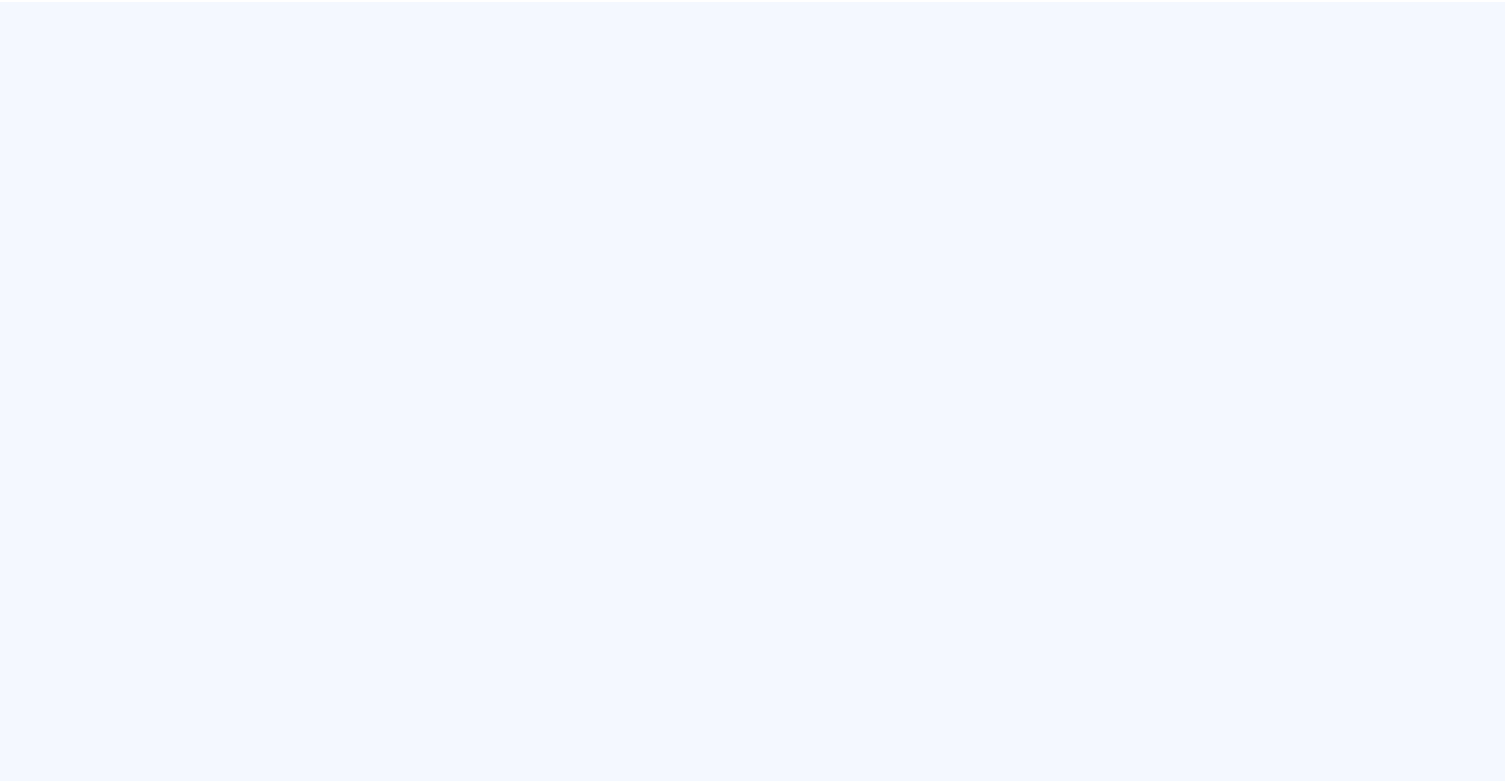 scroll, scrollTop: 0, scrollLeft: 0, axis: both 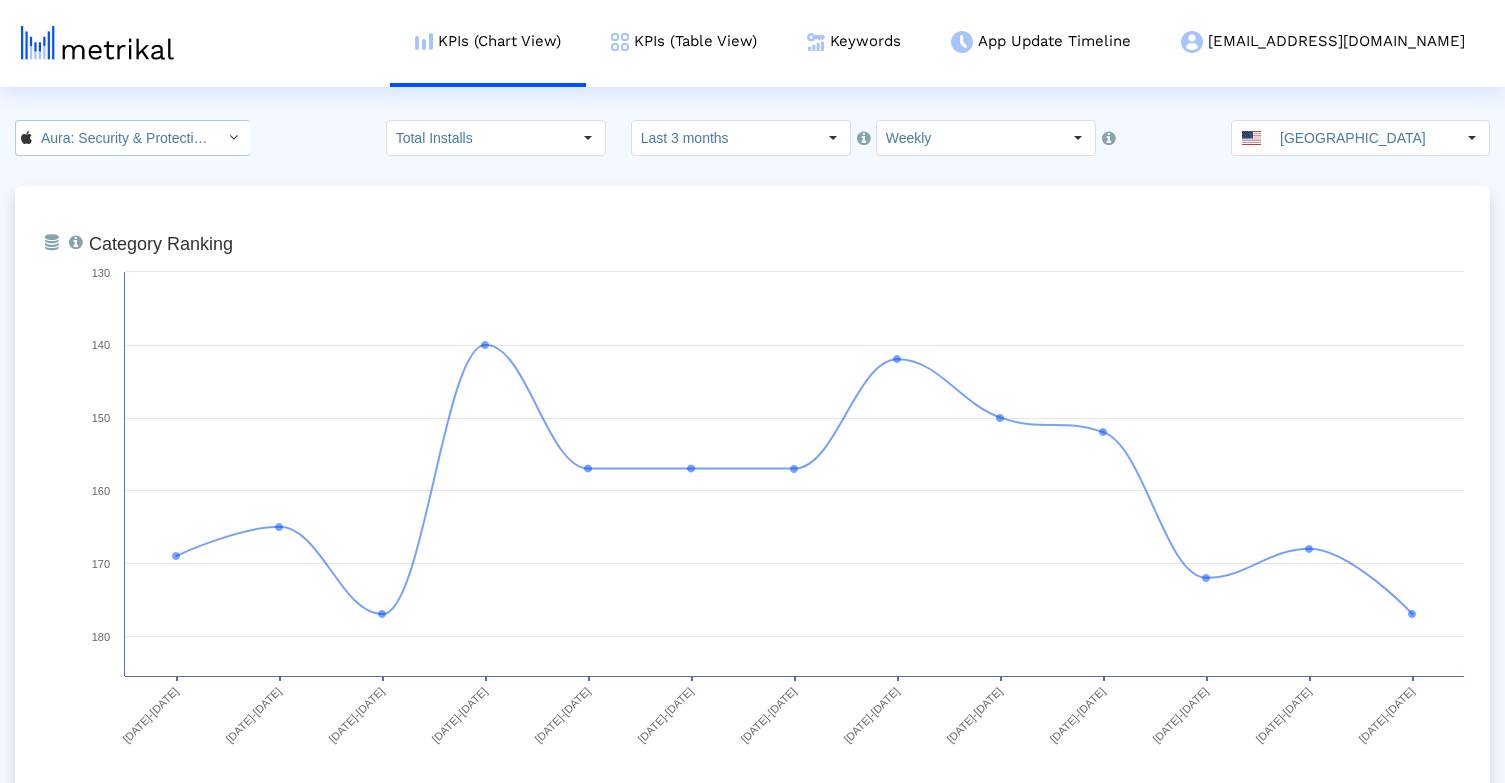 click 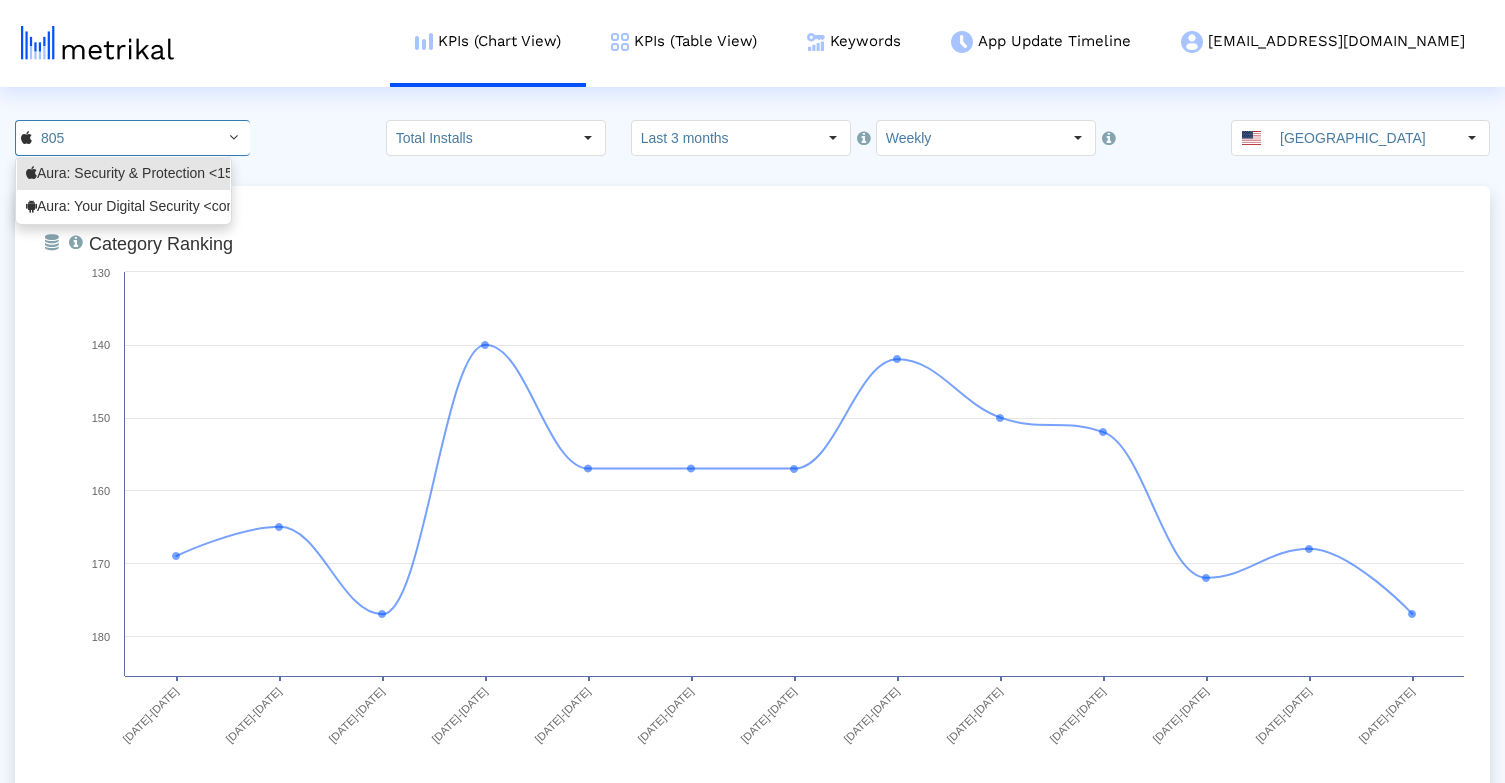 click 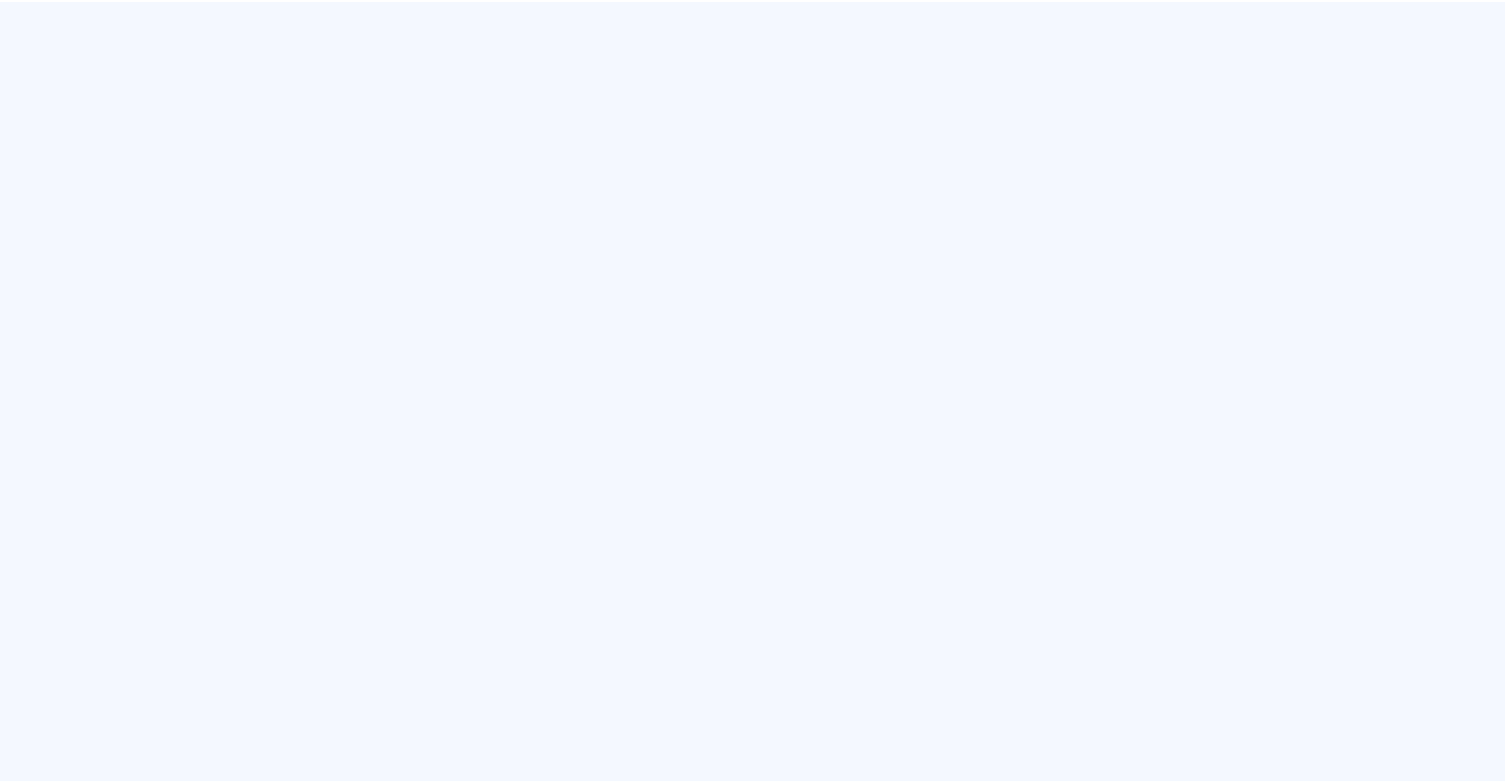 scroll, scrollTop: 0, scrollLeft: 0, axis: both 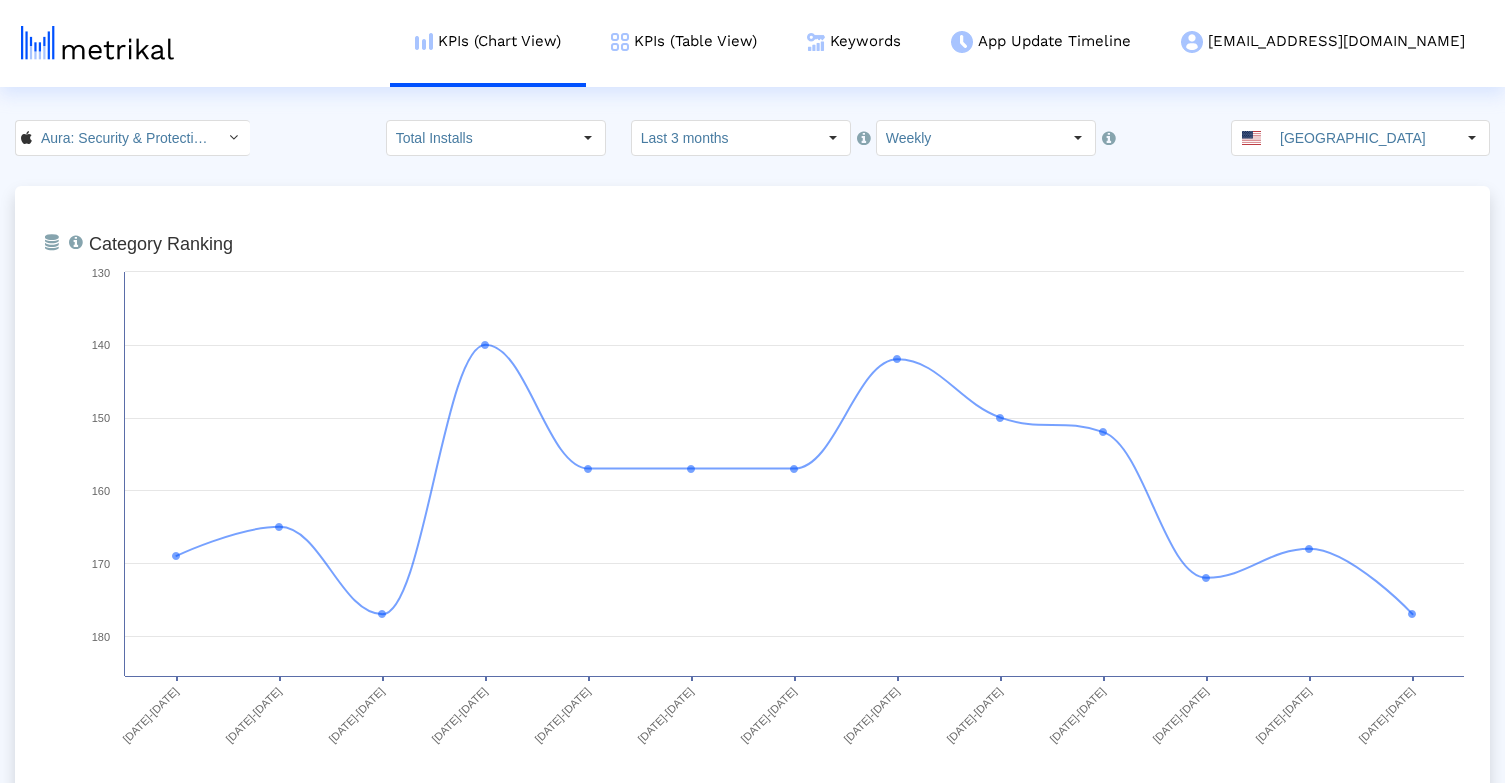 click 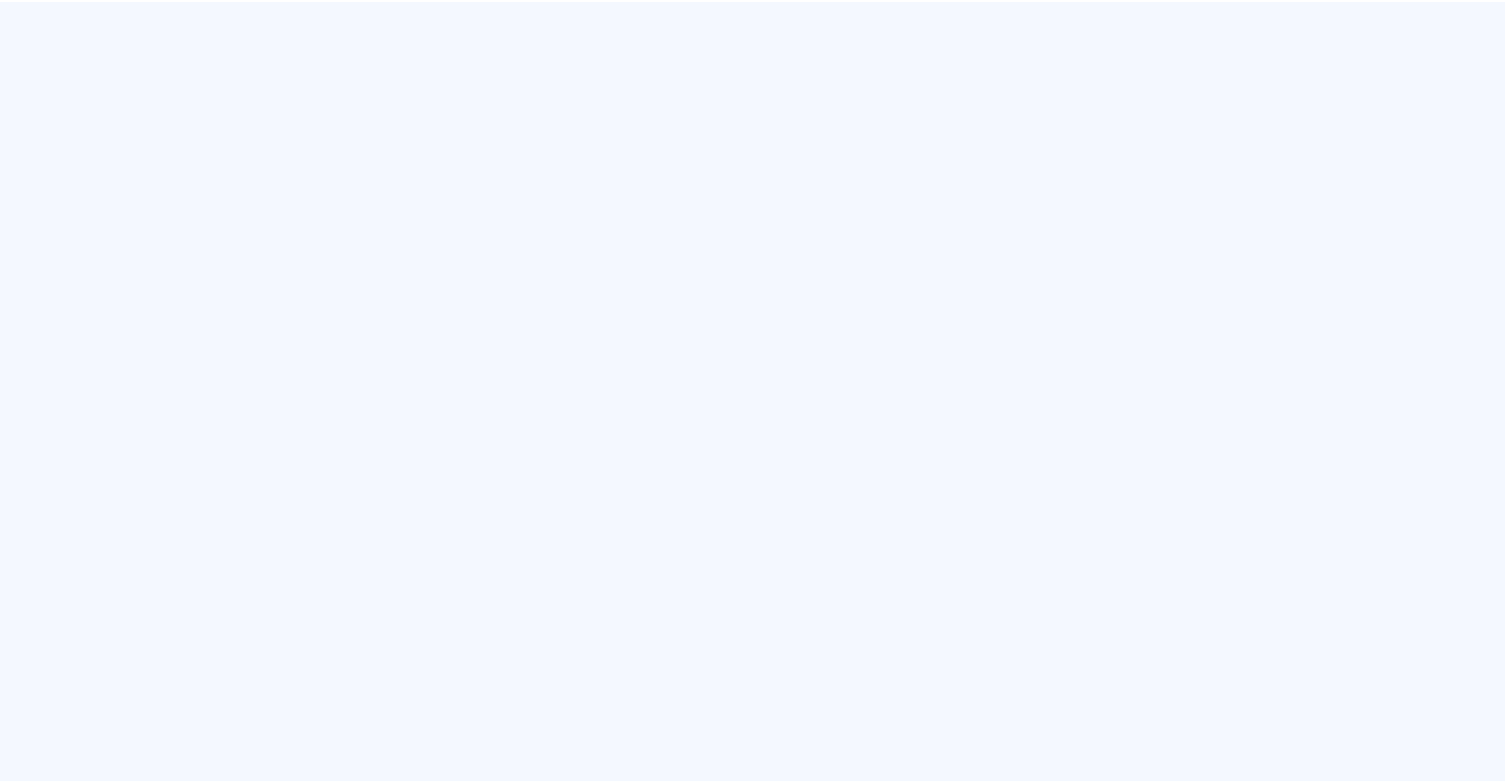 scroll, scrollTop: 0, scrollLeft: 0, axis: both 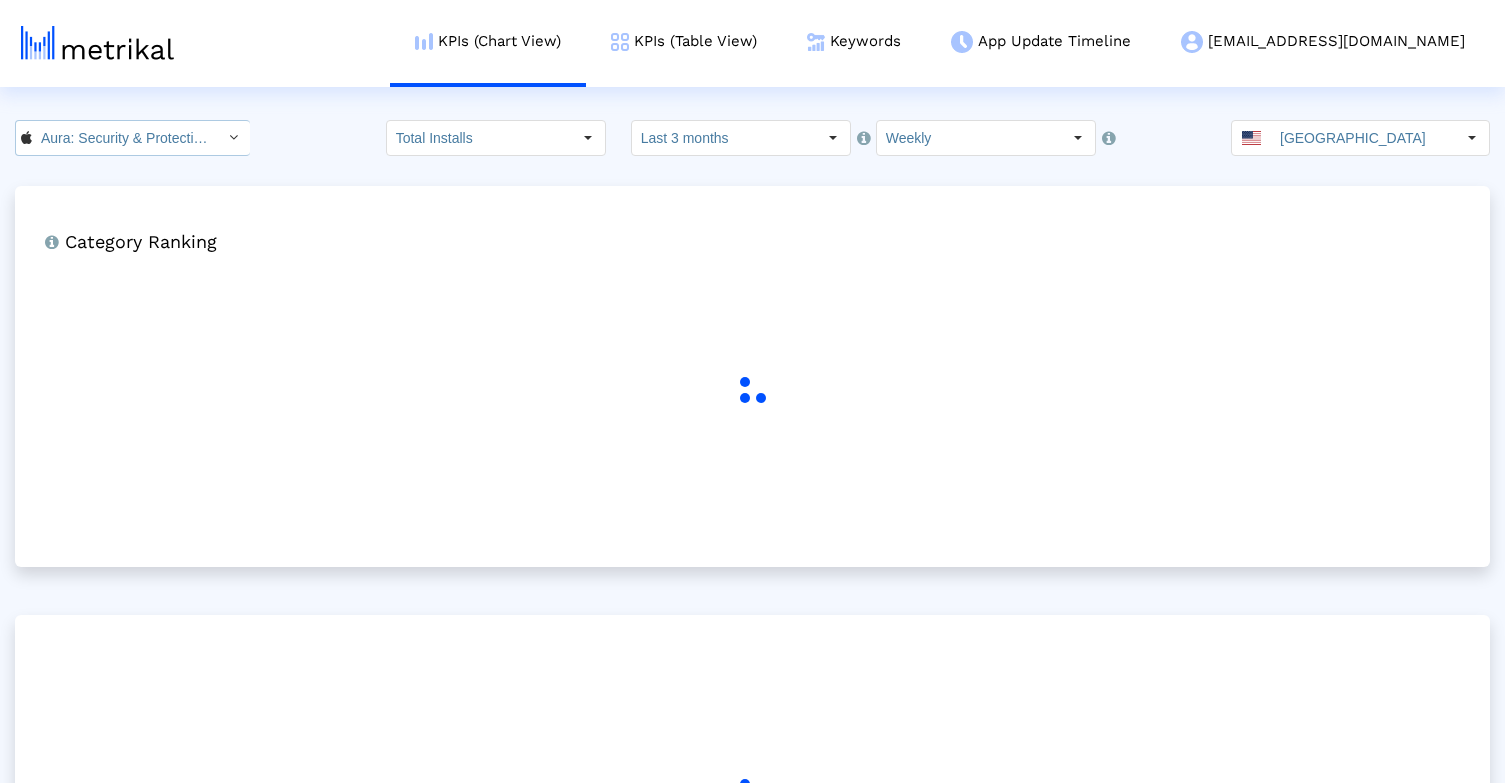 click on "Aura: Security & Protection < 1547735089 >" 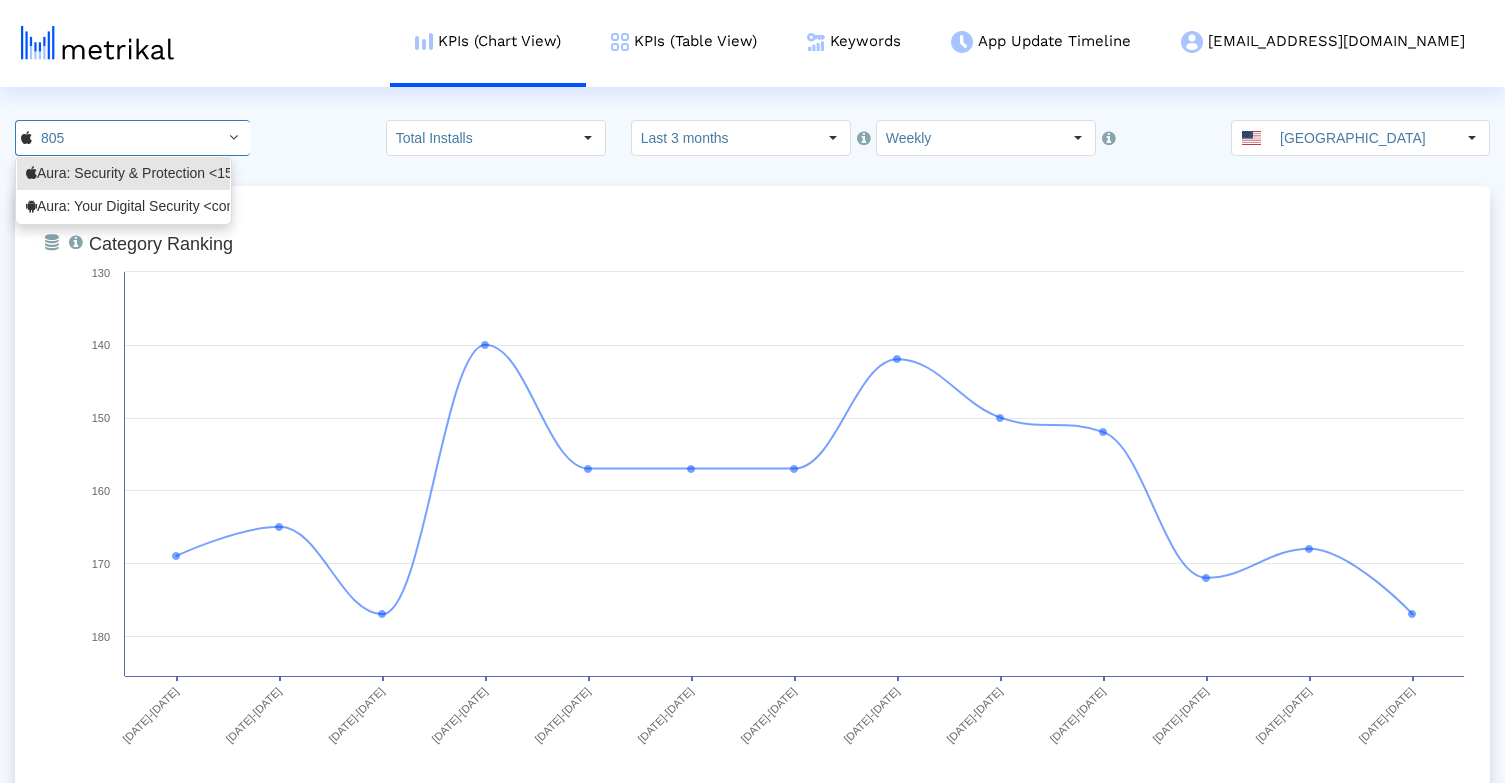 click on "KPIs (Chart View)  KPIs (Table View)  Keywords   App Update Timeline  aura@shyftup.com   Keyword Manager  Customer Settings  Admin  Documentation  Logout 805 Total Installs  Select how far back from today you would like to view the data below.  Last 3 months  Select how would like to group the data below.  Weekly United States  From Database   Ranking of the app in the Overall and Category Charts.  Created with Highcharts 8.1.2 Category Ranking 04/27/25-05/03/25 05/04/25-05/10/25 05/11/25-05/17/25 05/18/25-05/24/25 05/25/25-05/31/25 06/01/25-06/07/25 06/08/25-06/14/25 06/15/25-06/21/25 06/22/25-06/28/25 06/29/25-07/05/25 07/06/25-07/12/25 07/13/25-07/19/25 07/20/25-07/26/25 140 150 160 170 180 130
Finance - Free
Pull down to refresh... Release to refresh... Refreshing...  Aura: Security & Protection <1547735089>   Aura: Your Digital Security <com.aura.suite>  Loading..." at bounding box center (752, 658) 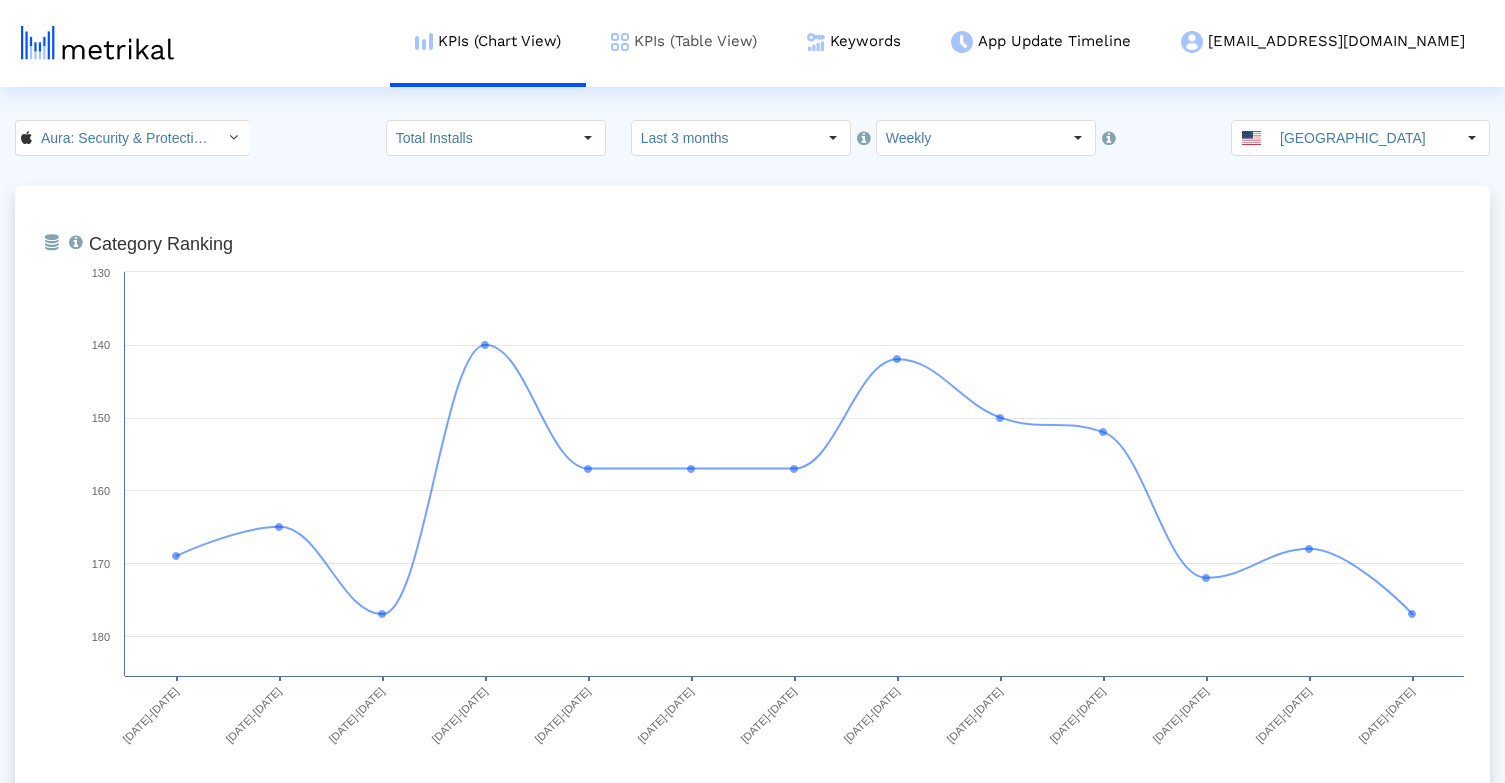 click on "KPIs (Table View)" at bounding box center (684, 41) 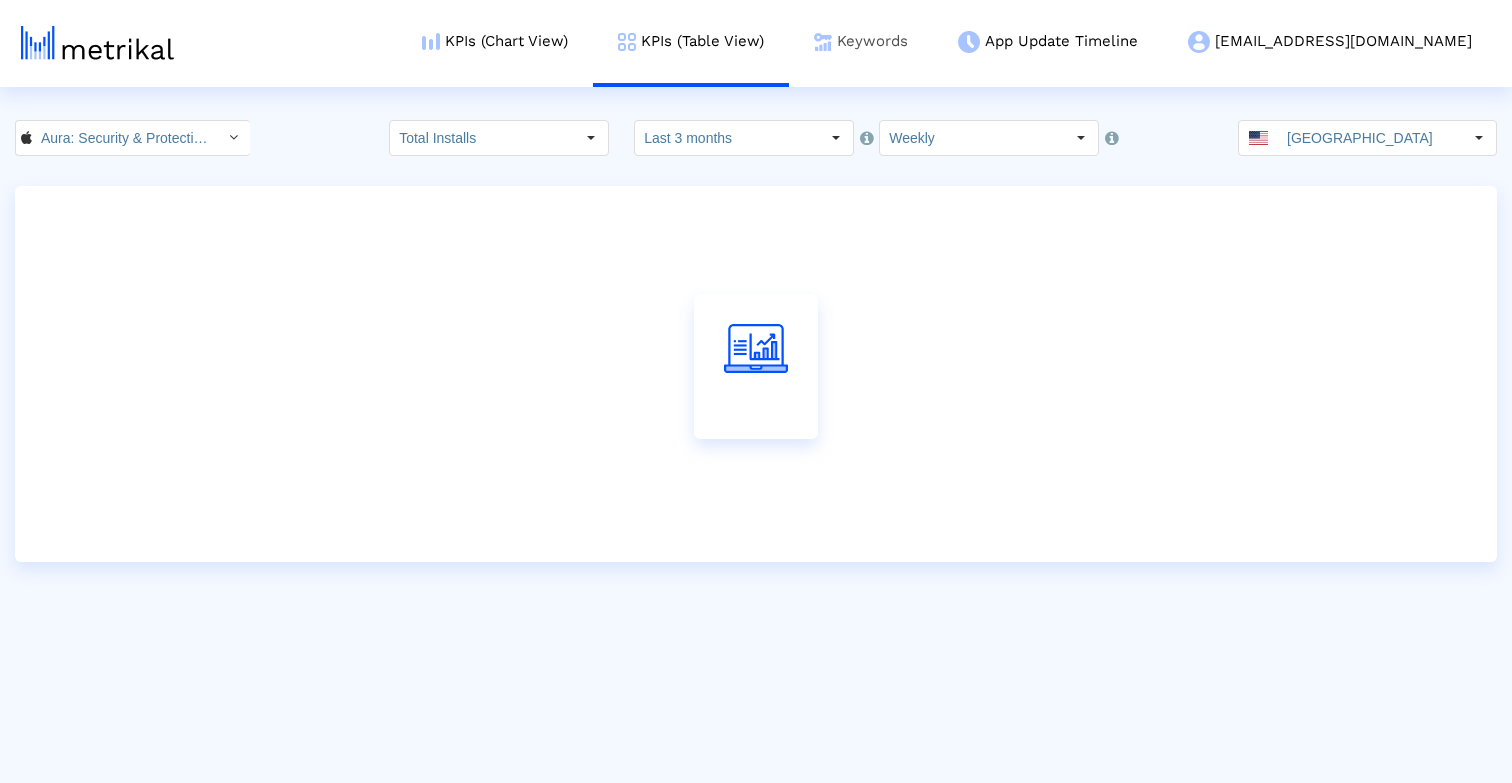 scroll, scrollTop: 0, scrollLeft: 0, axis: both 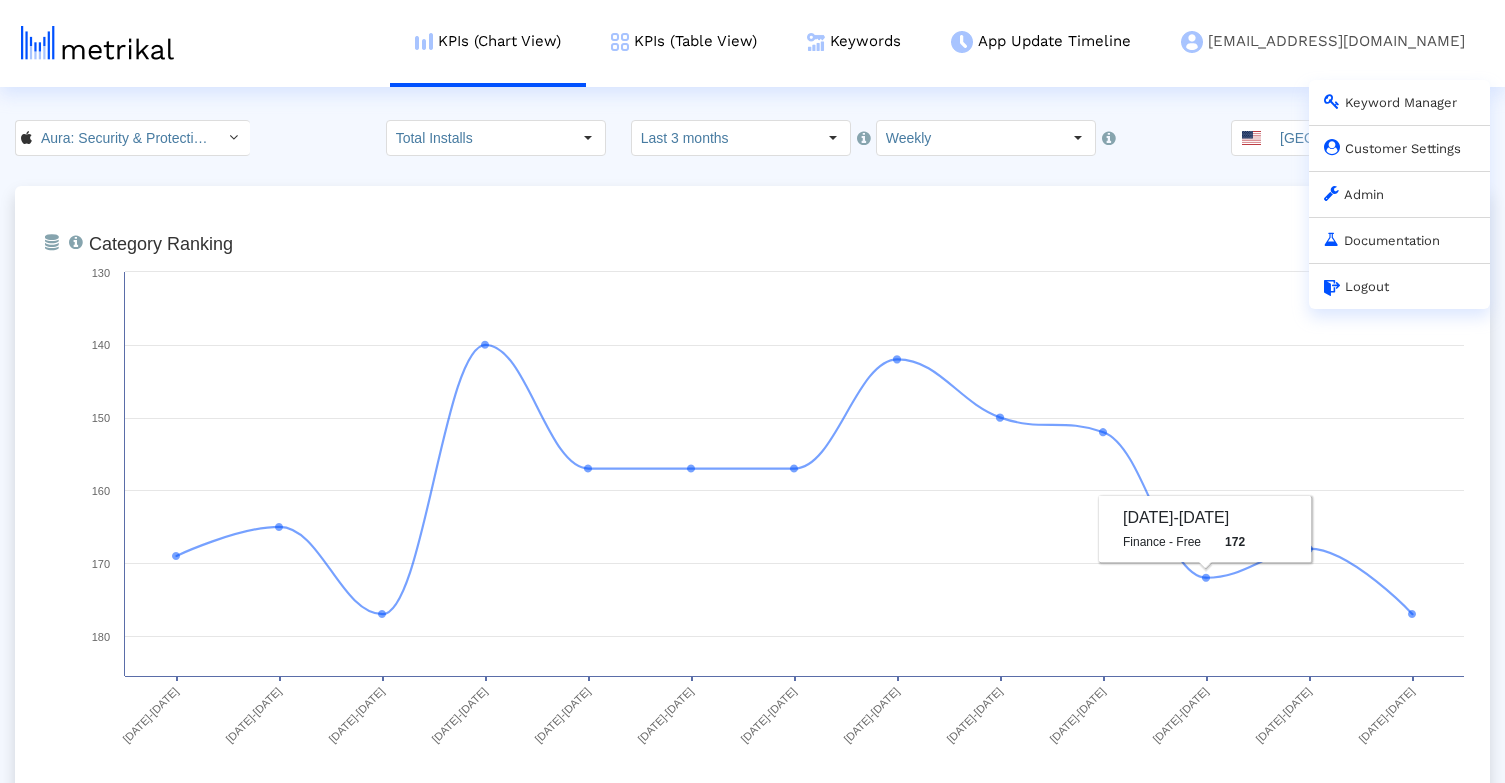 click on "aura@shyftup.com   Keyword Manager  Customer Settings  Admin  Documentation  Logout" at bounding box center [1323, 41] 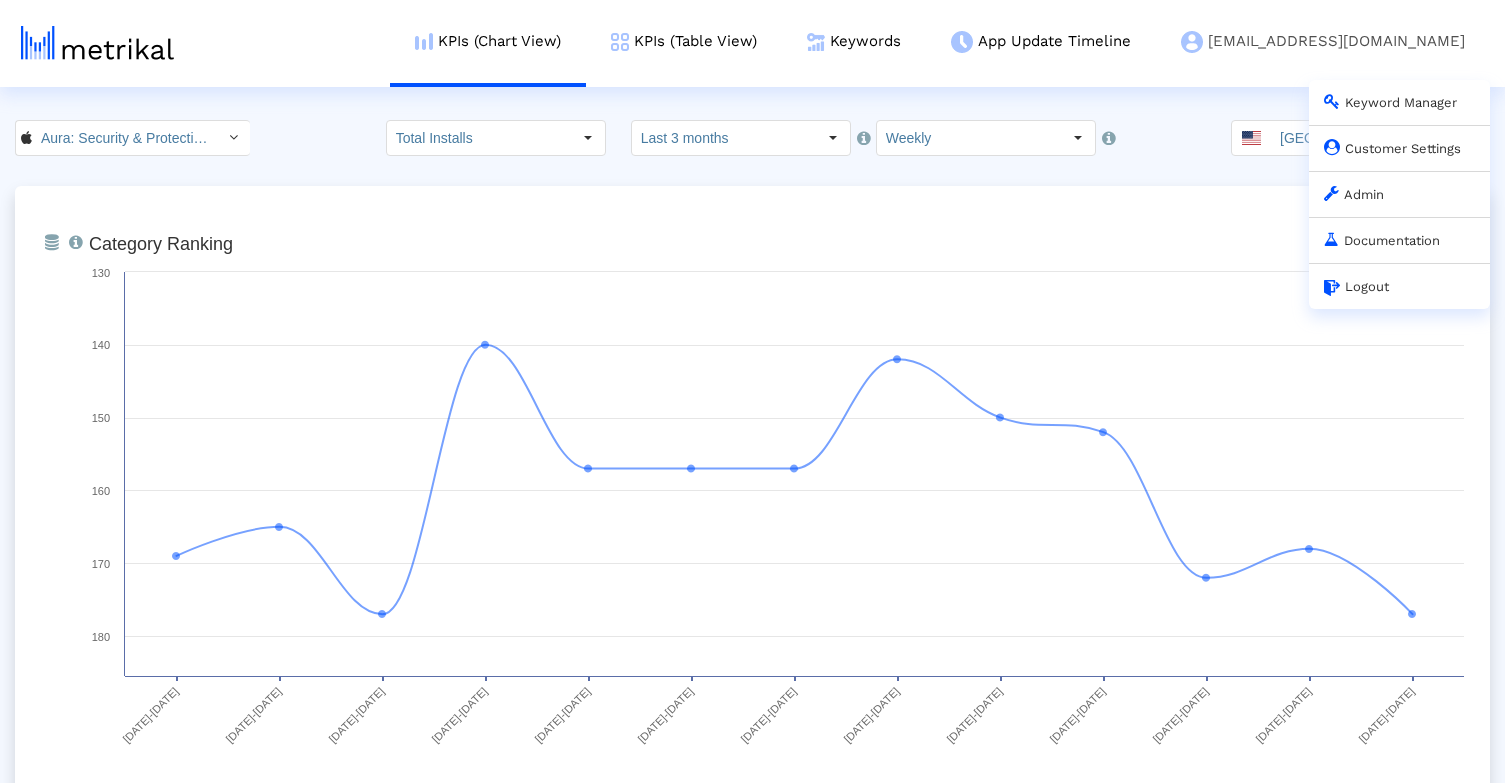 click on "Customer Settings" at bounding box center [1399, 148] 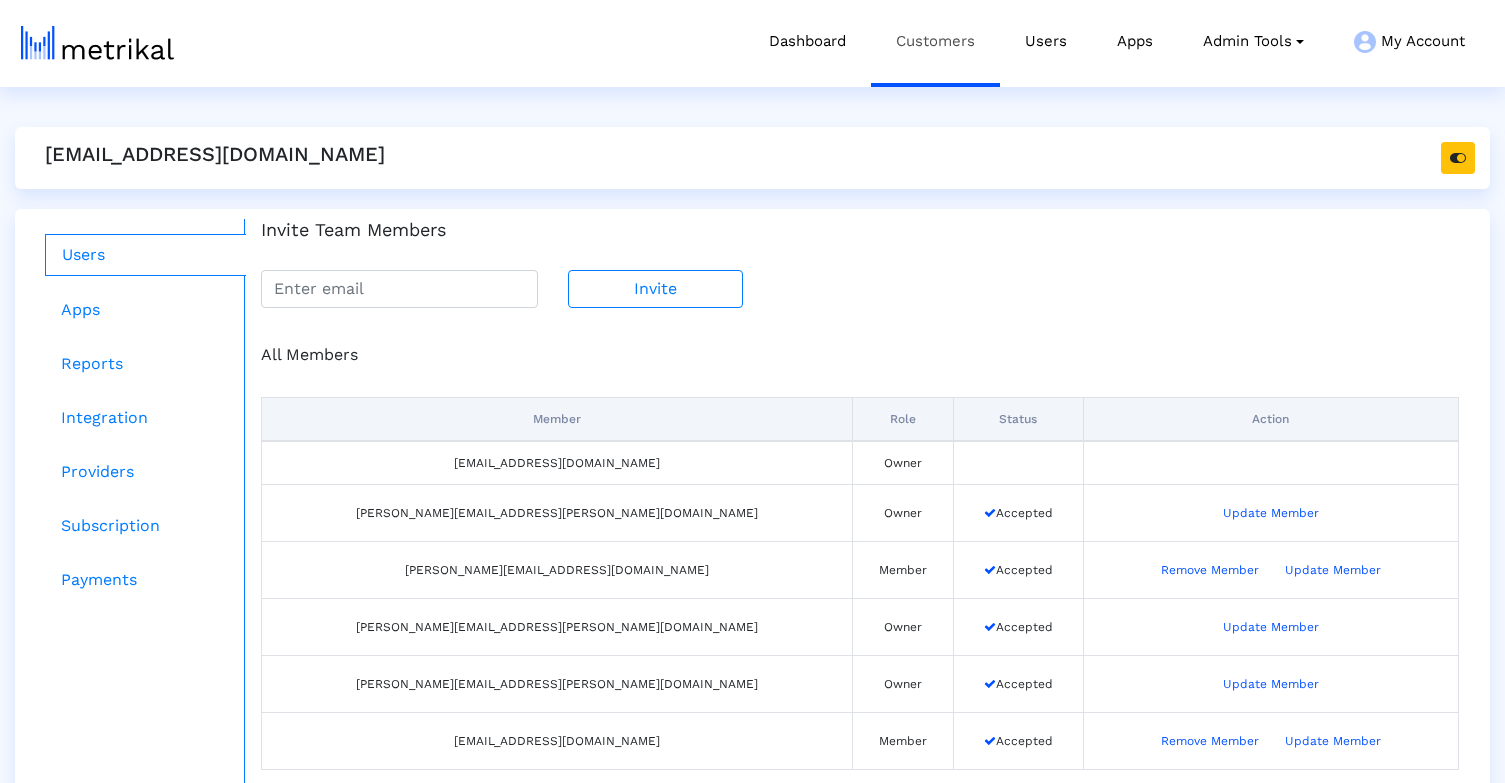 click on "Customers" at bounding box center [935, 41] 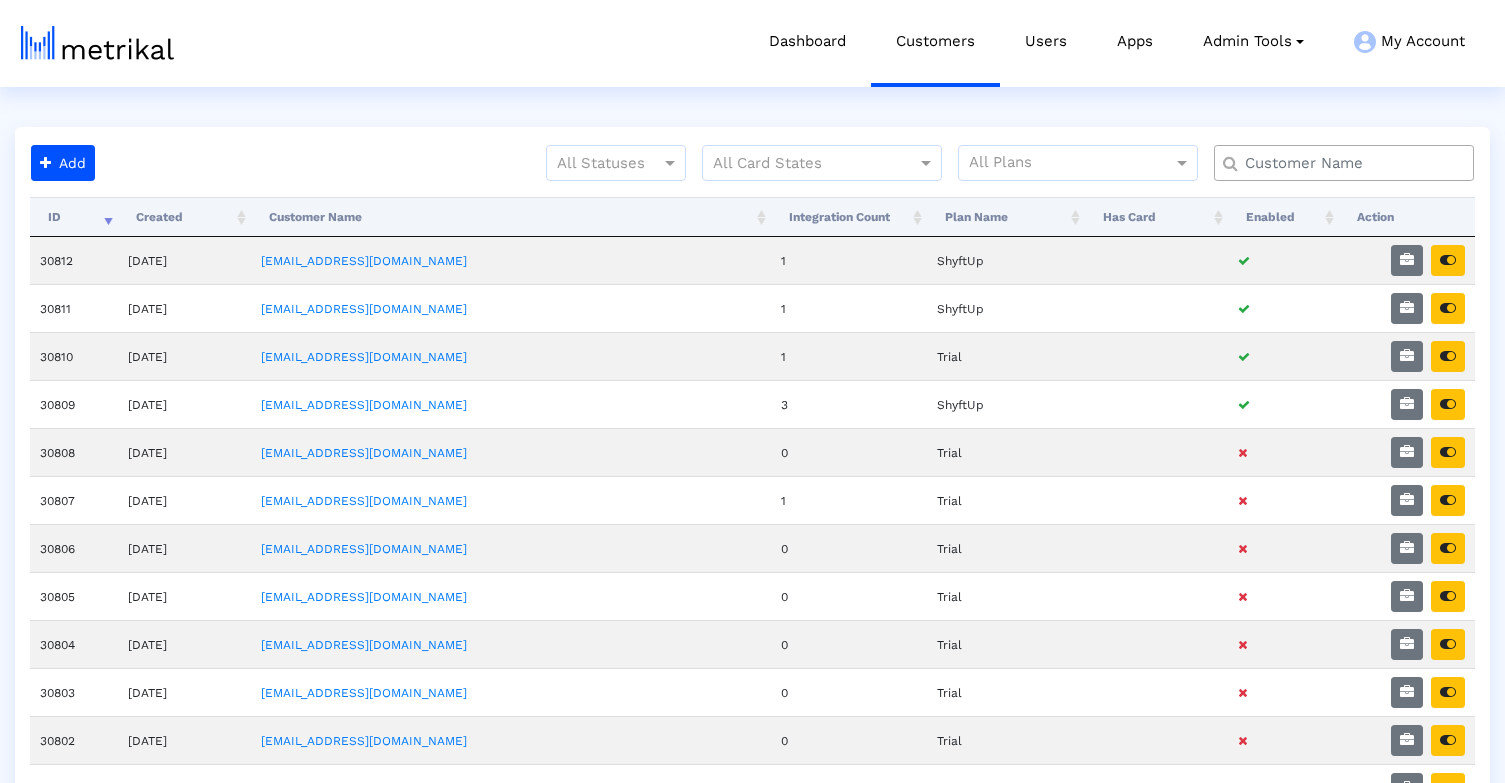 click 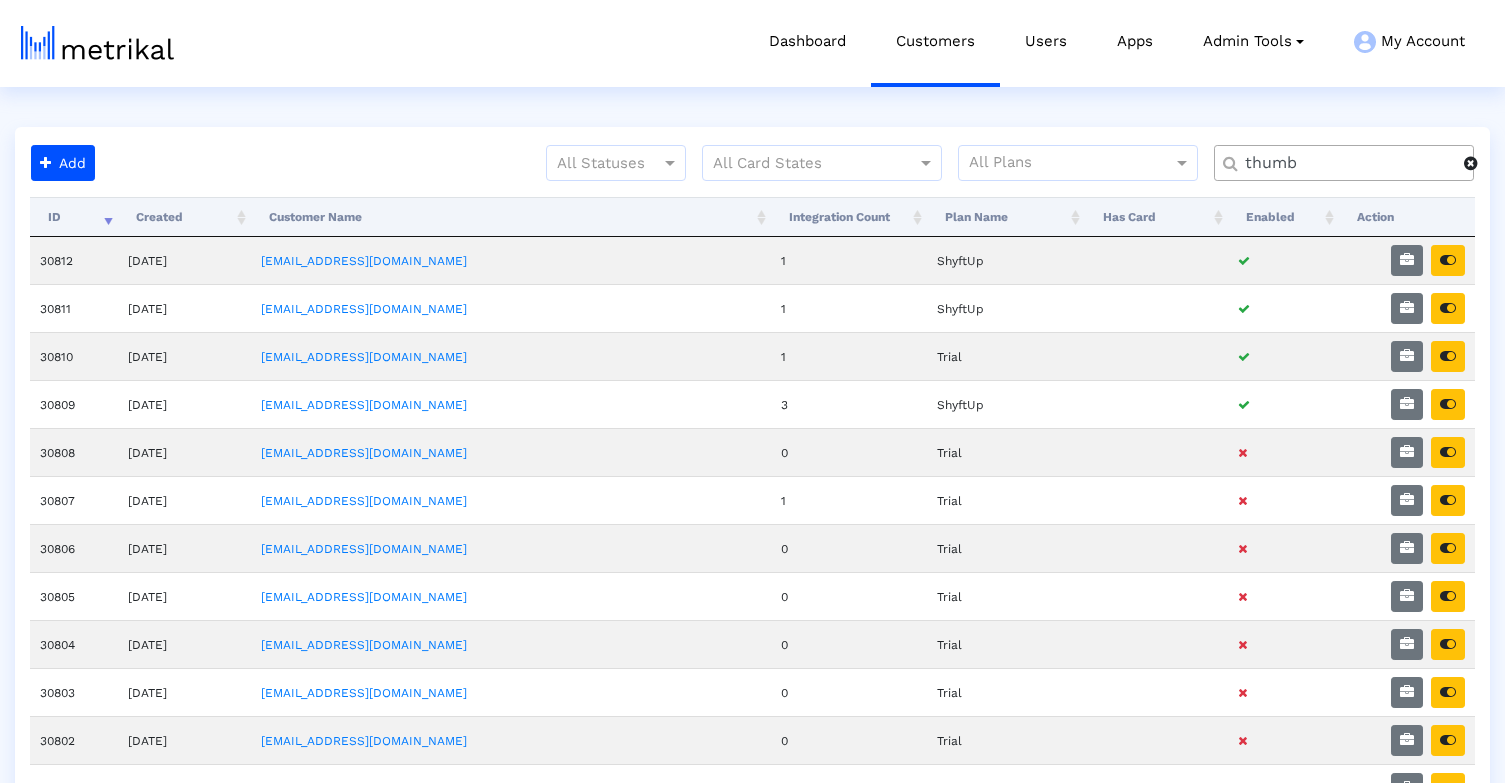 type on "thumb" 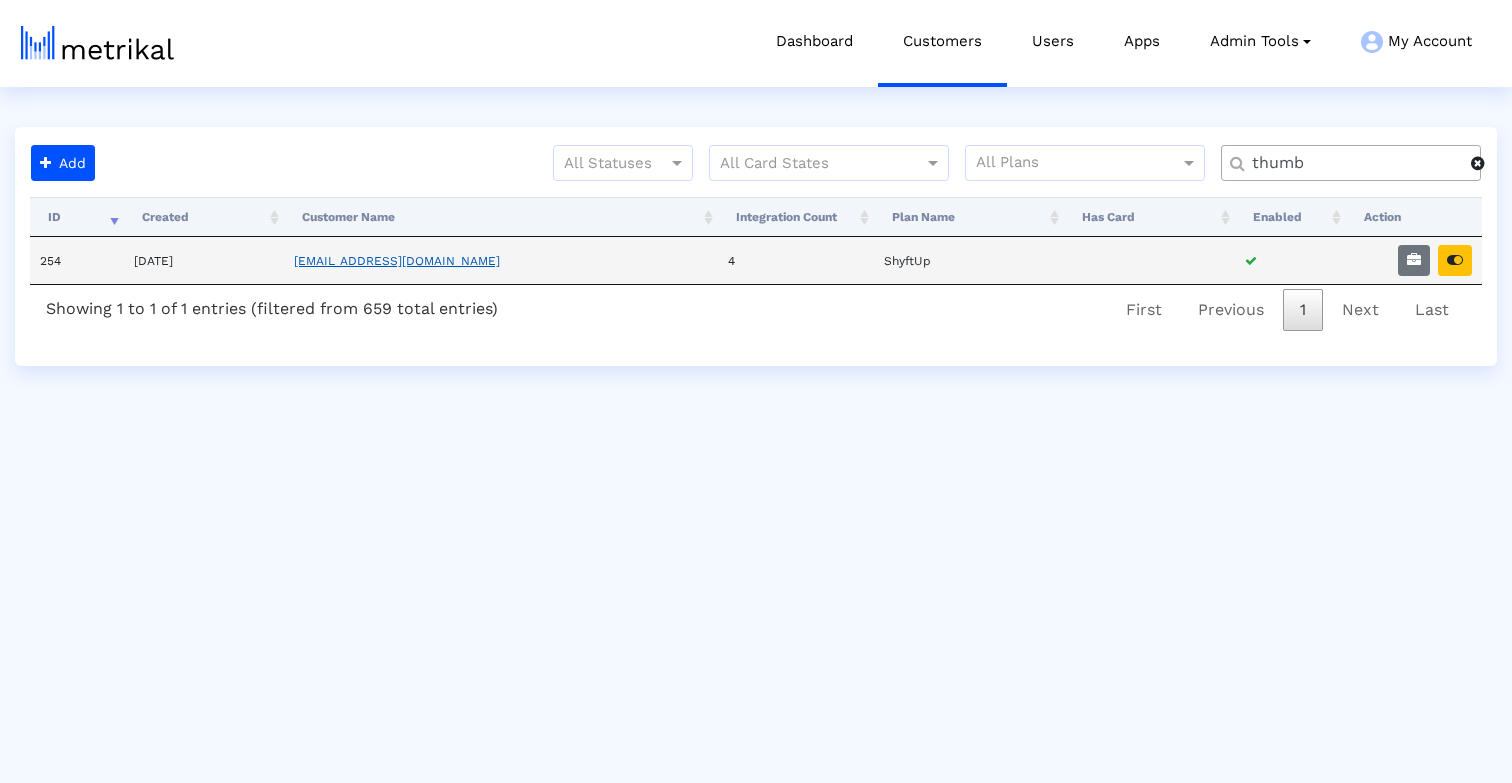 click on "[EMAIL_ADDRESS][DOMAIN_NAME]" at bounding box center [397, 261] 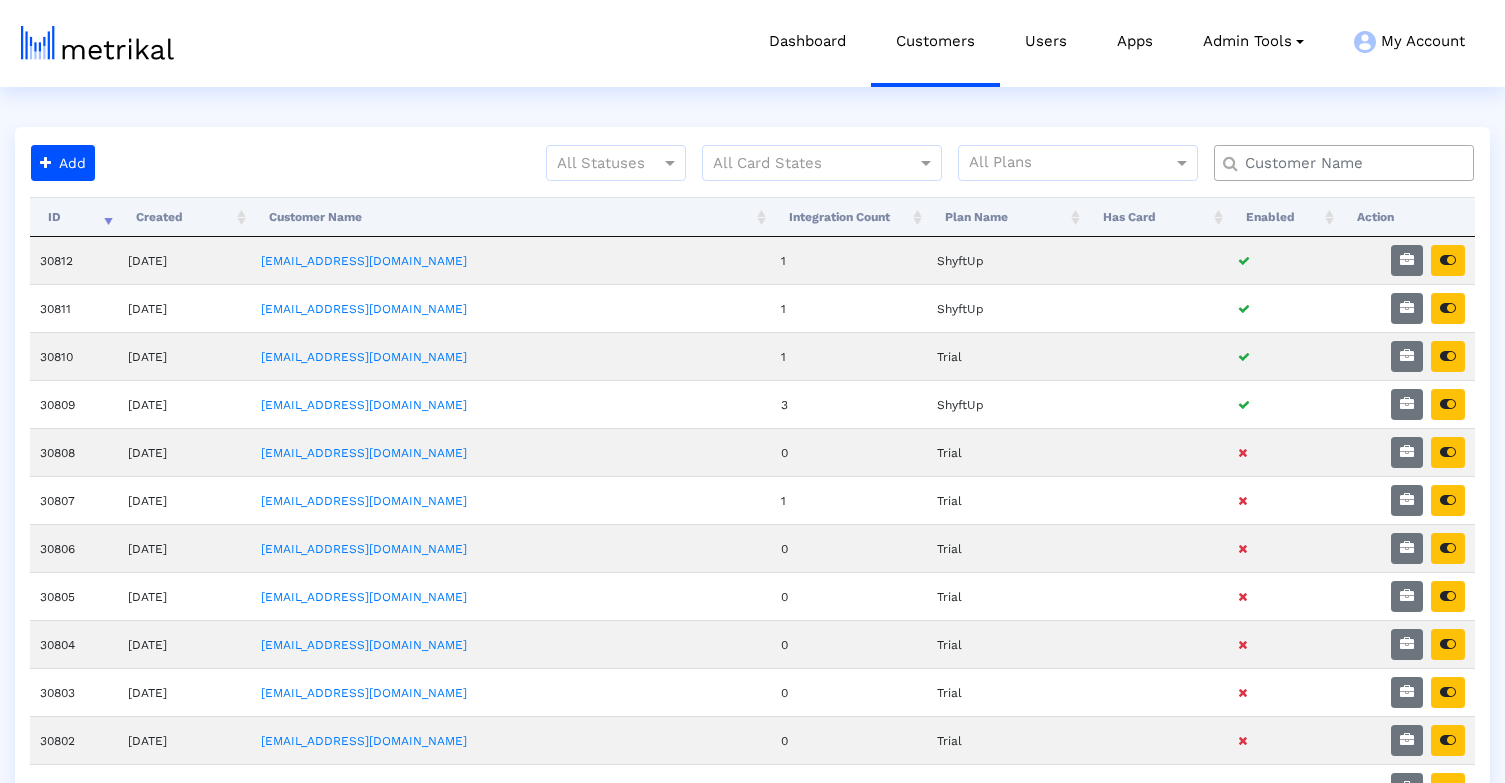 click 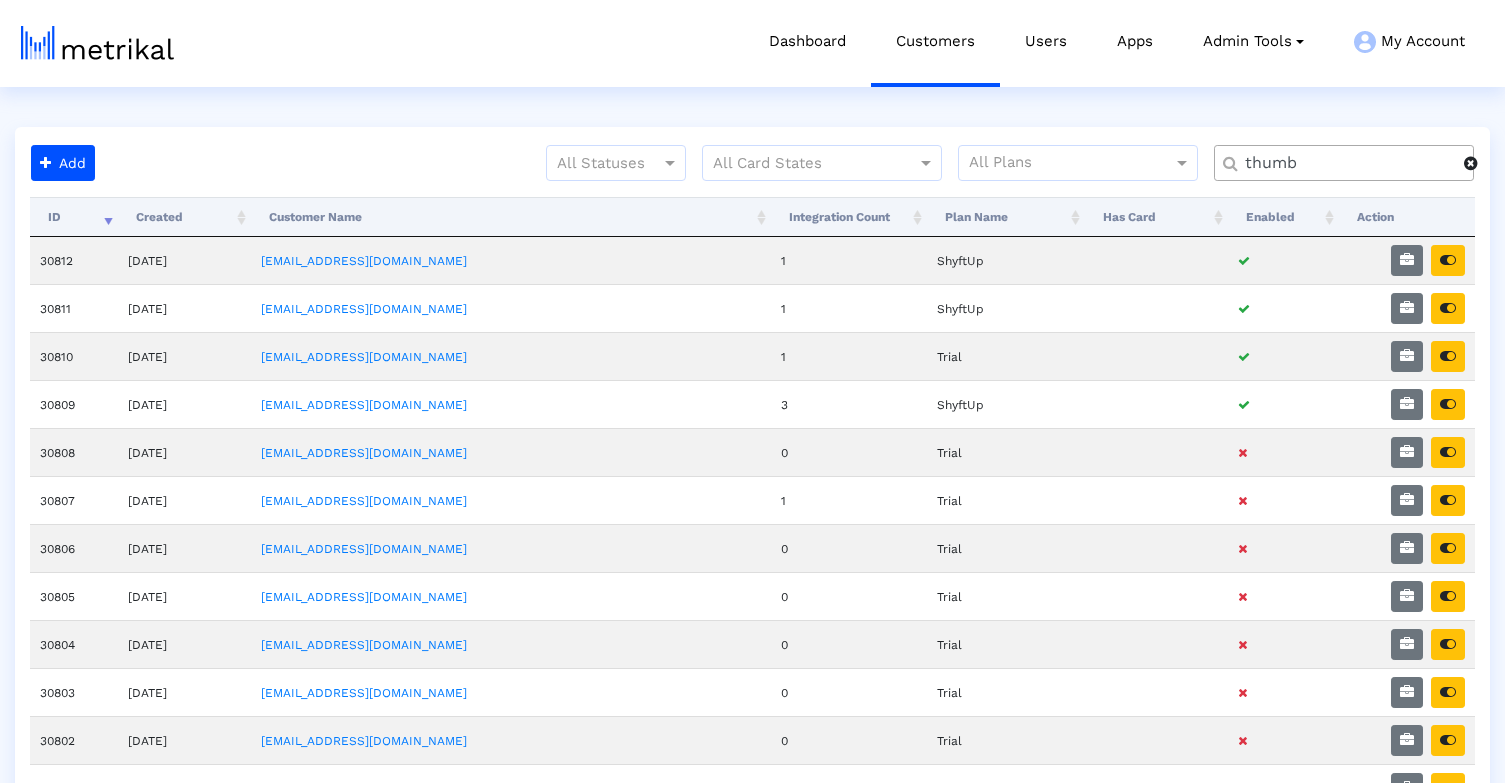 type on "thumb" 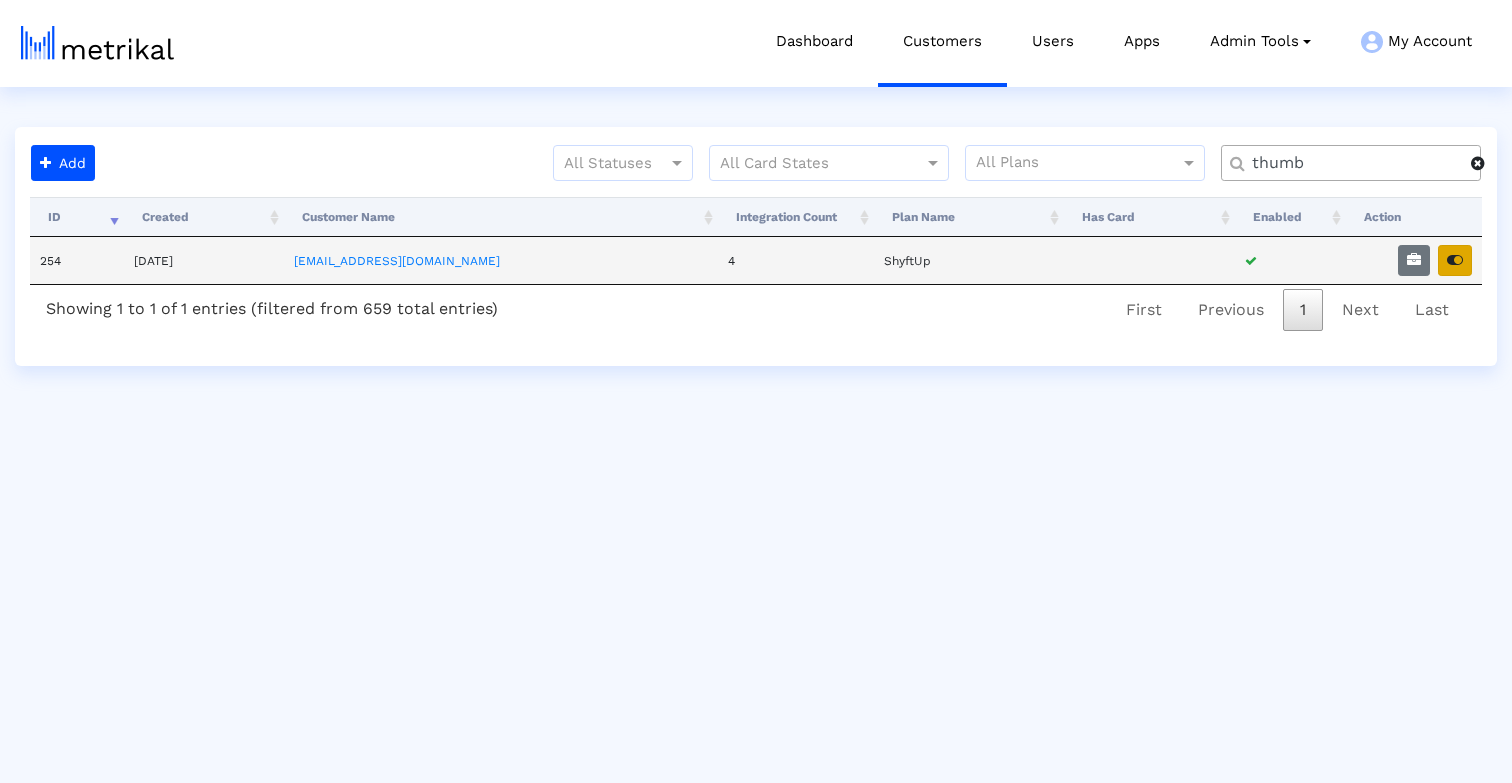 click at bounding box center [1455, 260] 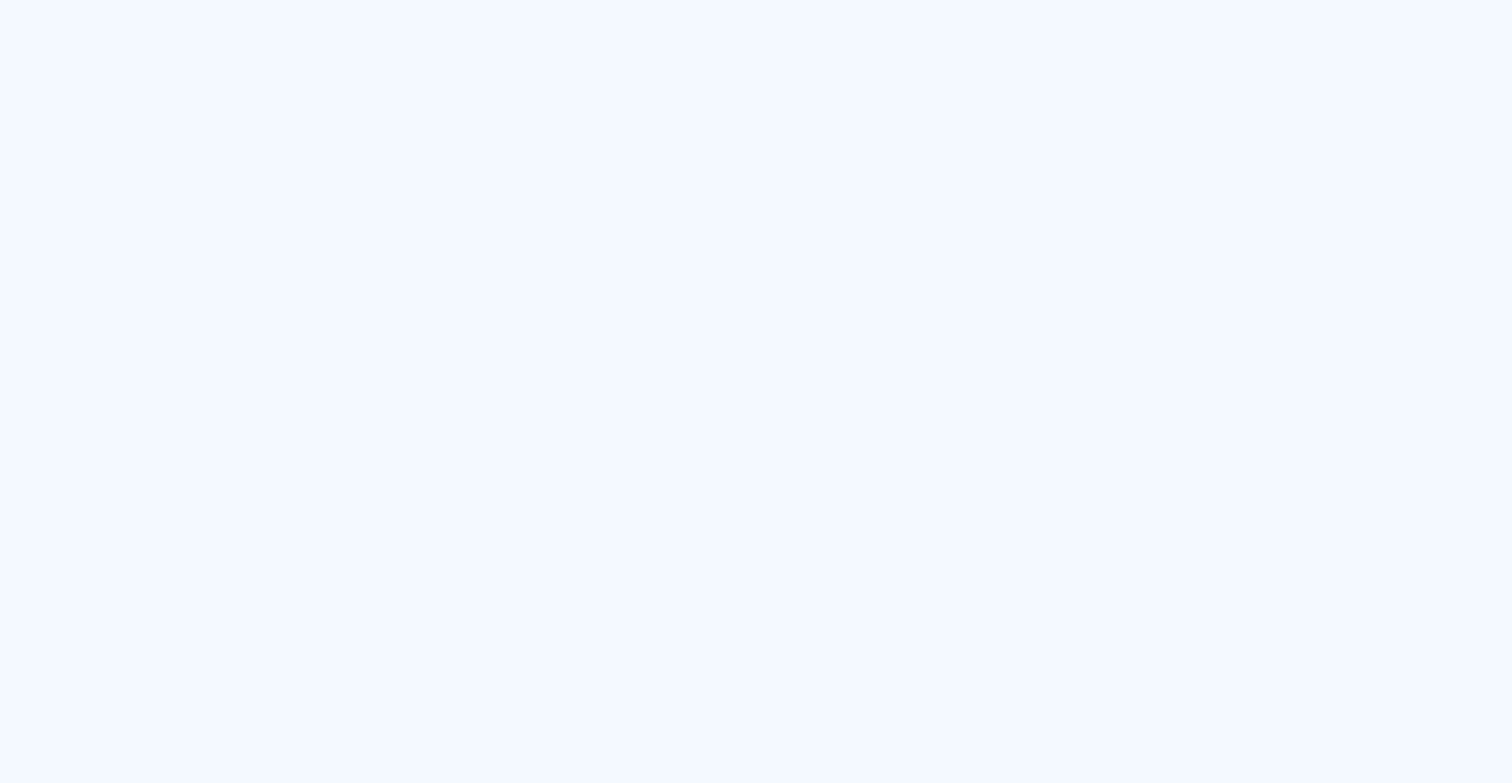 scroll, scrollTop: 0, scrollLeft: 0, axis: both 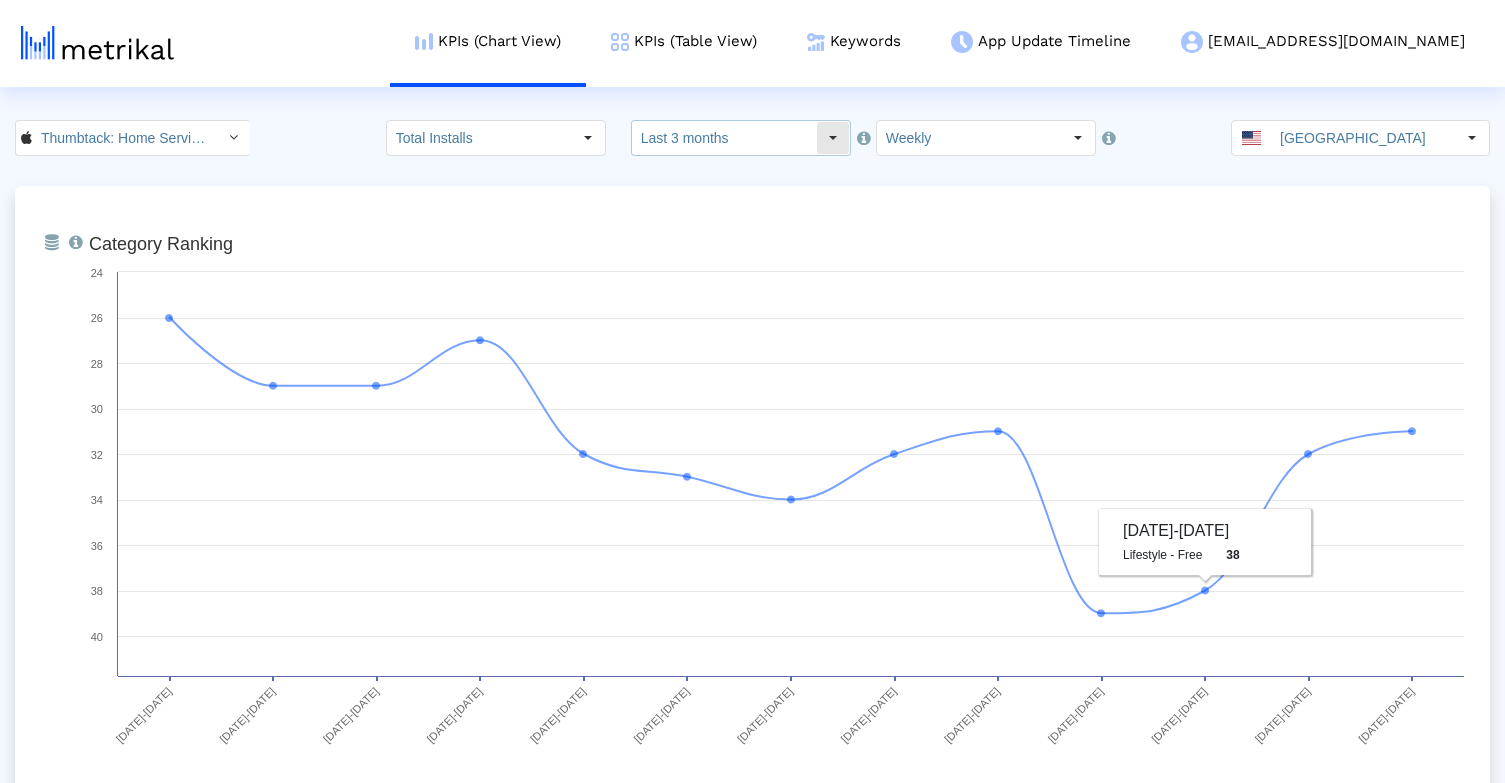 click on "Last 3 months" 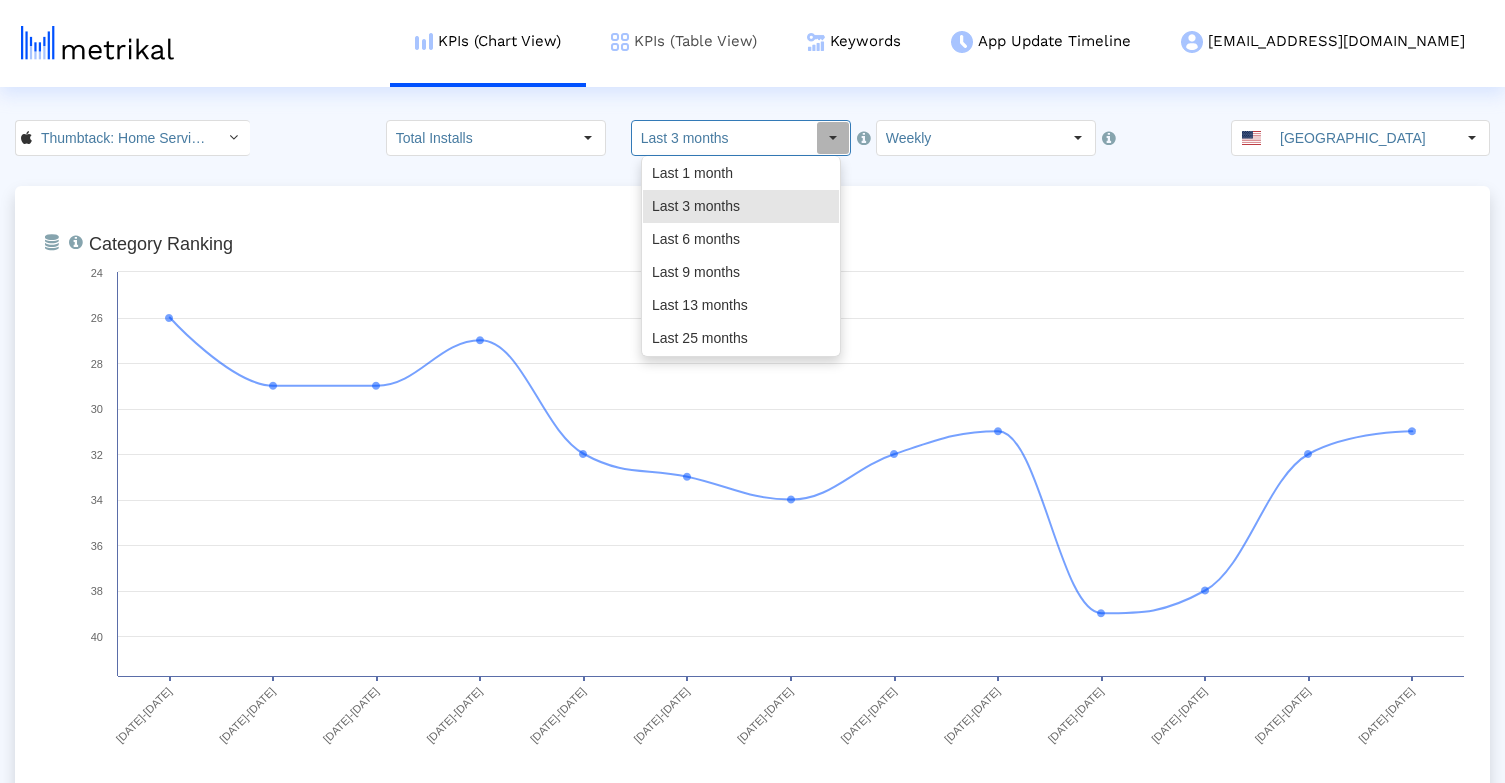 click on "KPIs (Table View)" at bounding box center [684, 41] 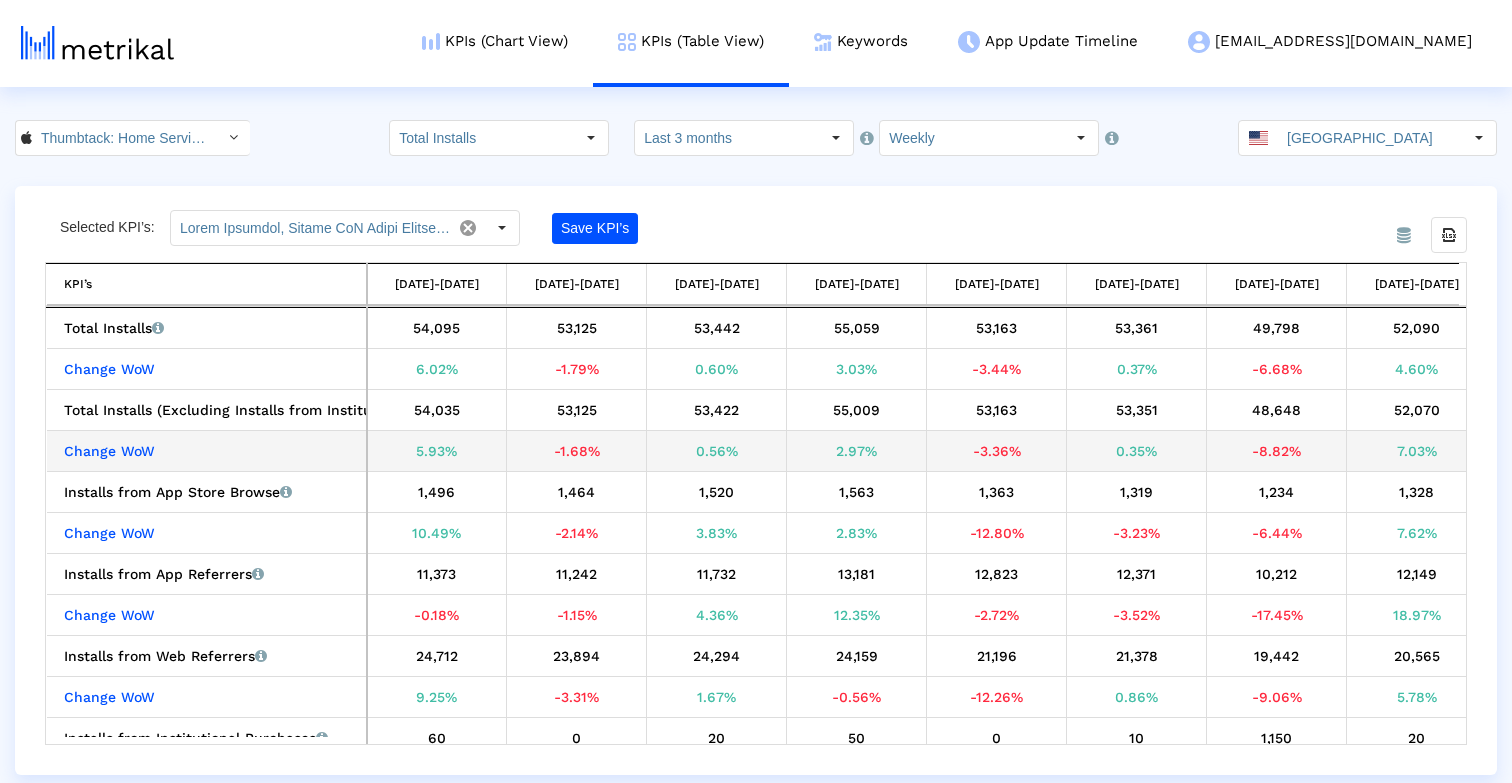 scroll, scrollTop: 0, scrollLeft: 727, axis: horizontal 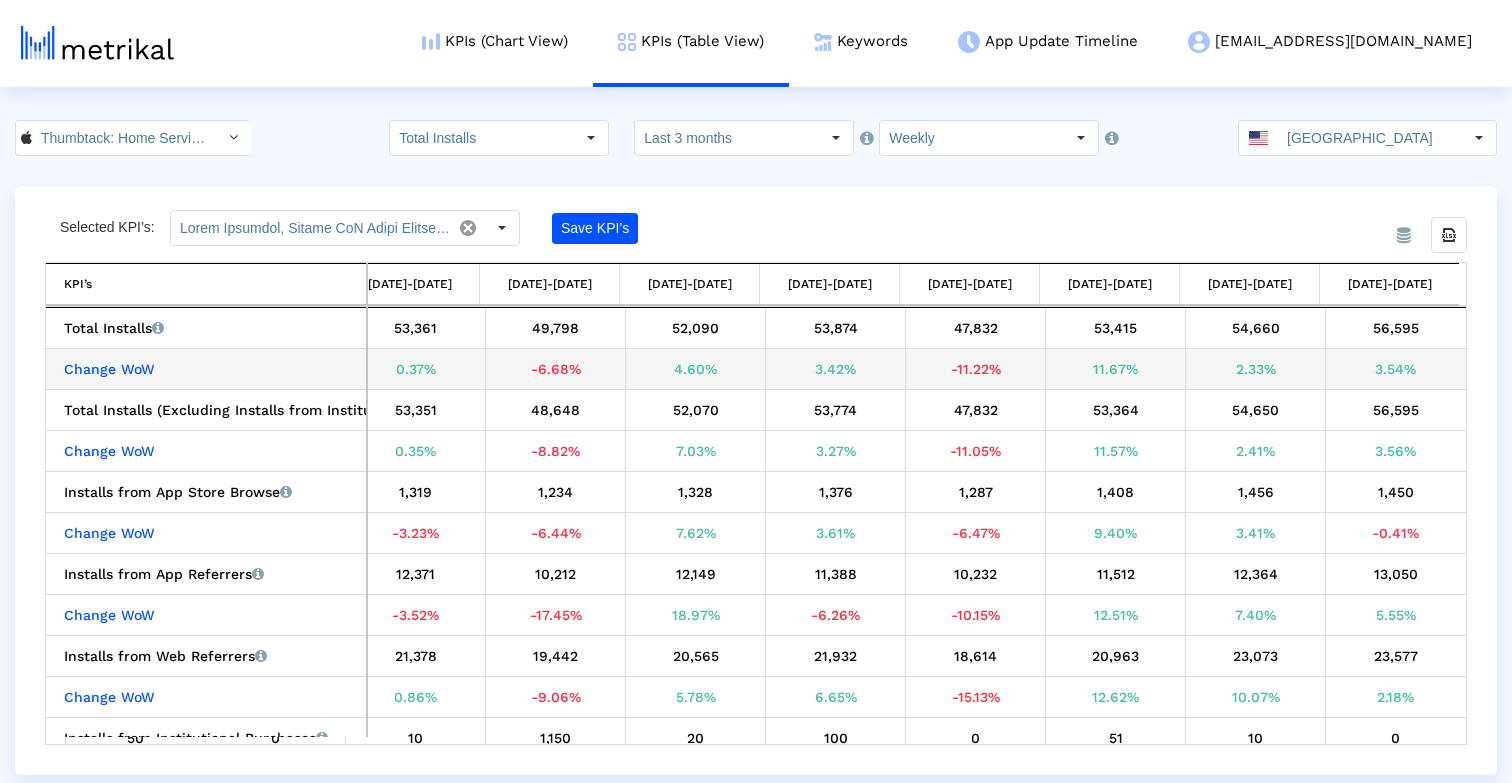 drag, startPoint x: 1277, startPoint y: 375, endPoint x: 1422, endPoint y: 367, distance: 145.22052 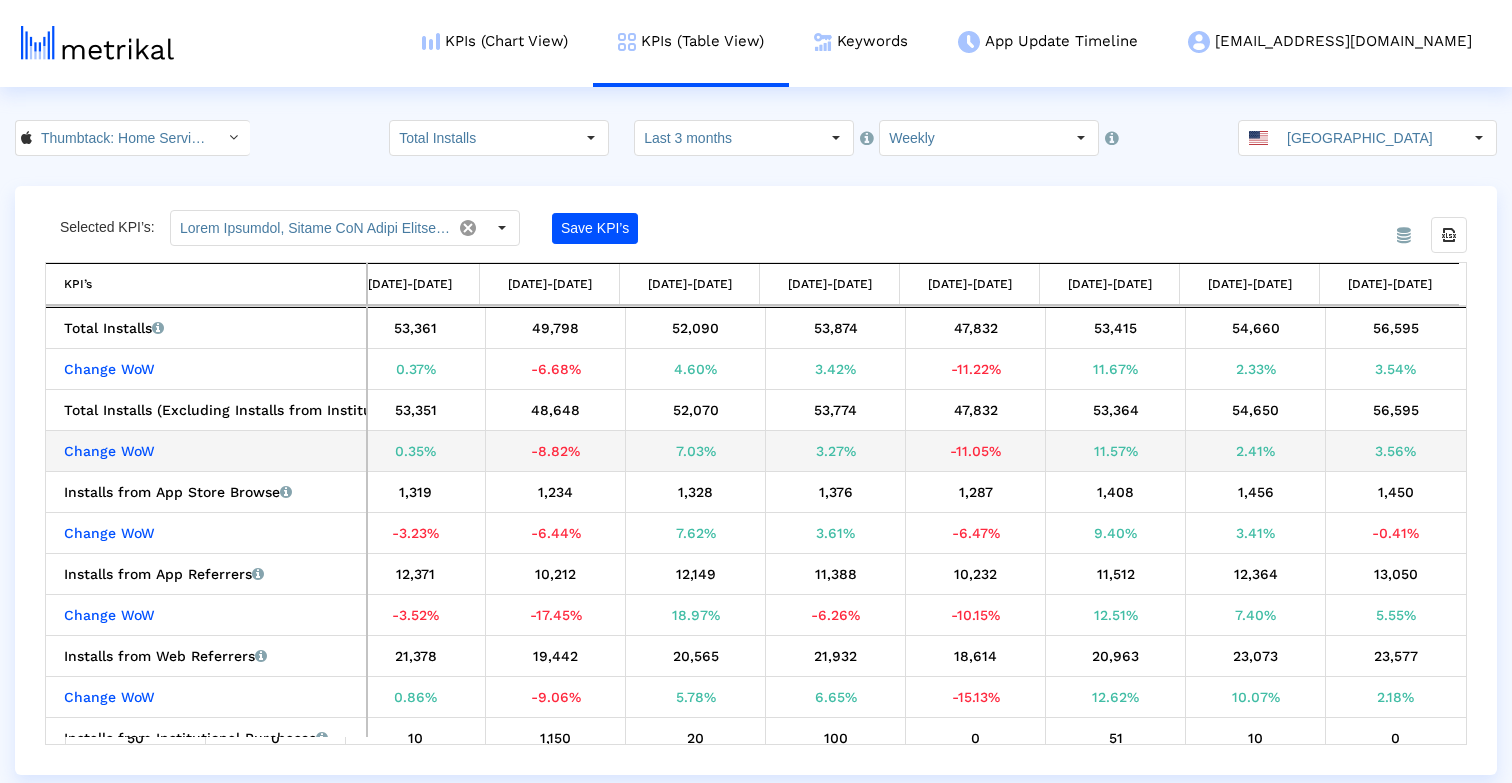 drag, startPoint x: 1422, startPoint y: 448, endPoint x: 1364, endPoint y: 447, distance: 58.00862 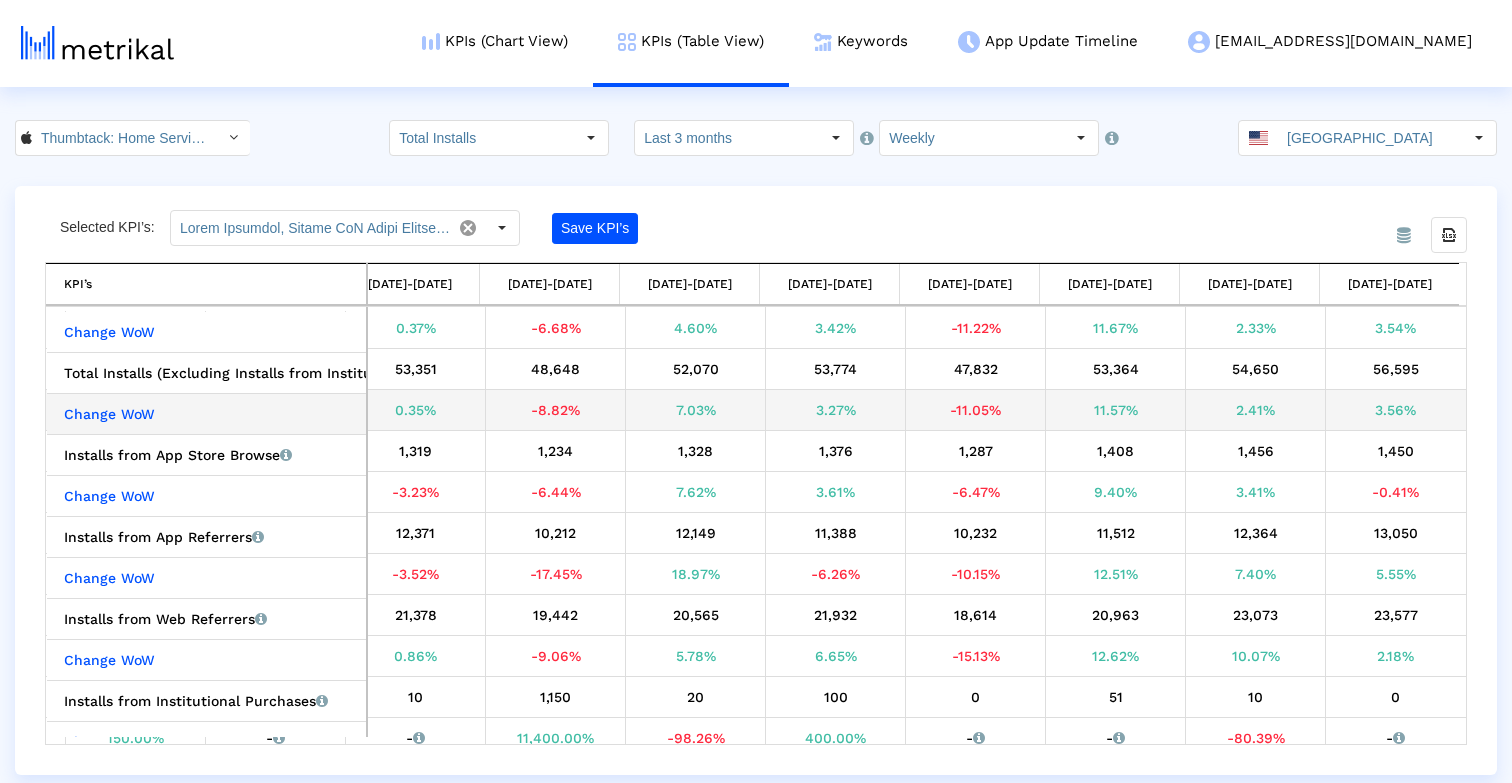 scroll, scrollTop: 51, scrollLeft: 0, axis: vertical 